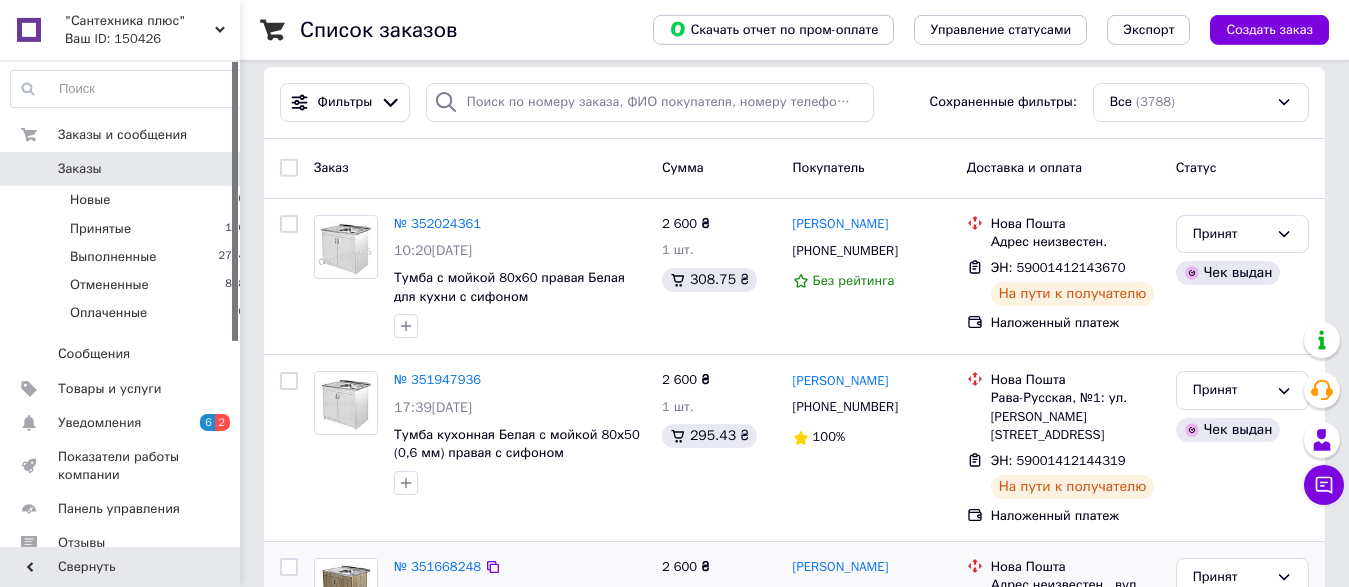 scroll, scrollTop: 0, scrollLeft: 0, axis: both 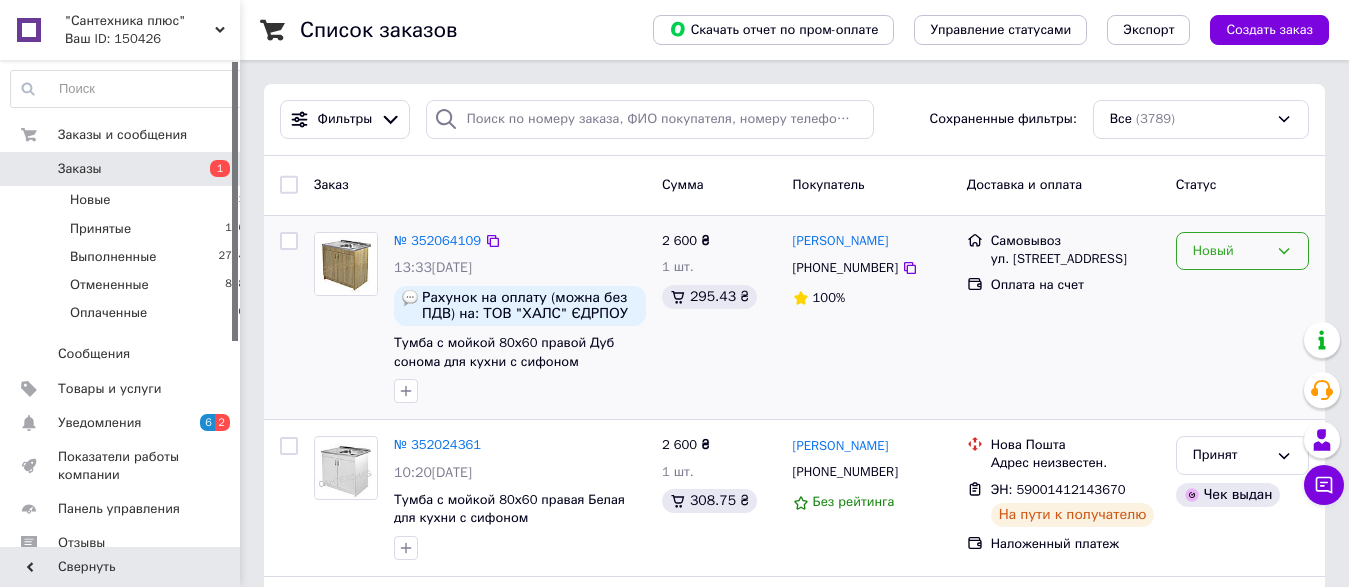 click on "Новый" at bounding box center (1242, 251) 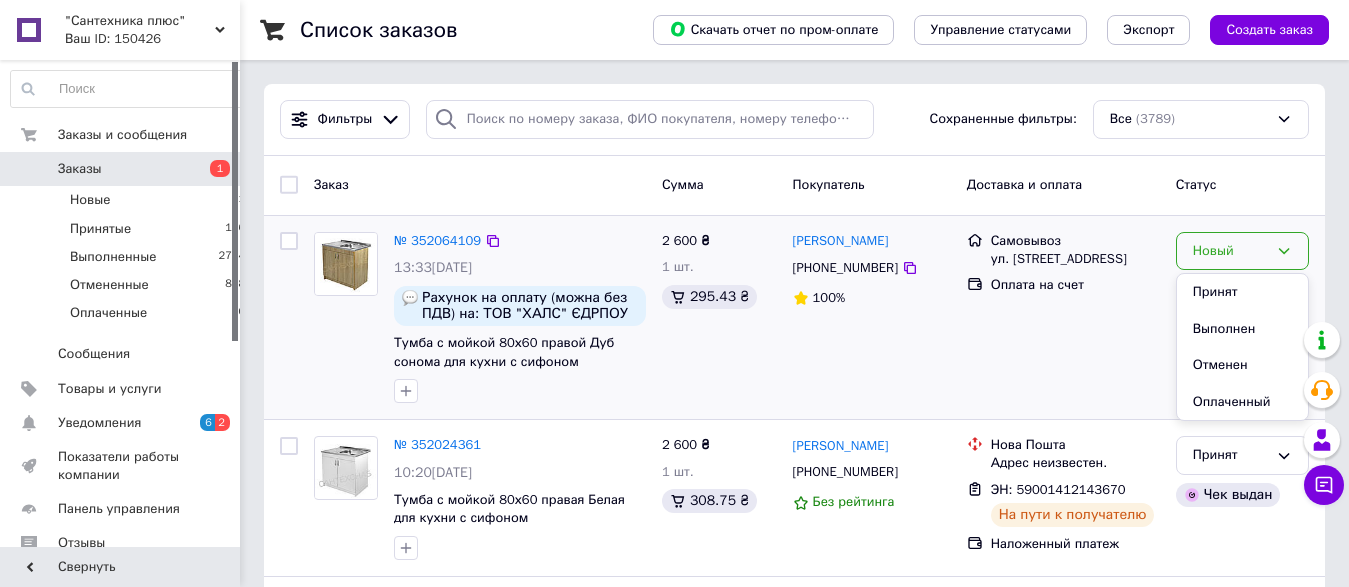 click on "Принят" at bounding box center [1242, 292] 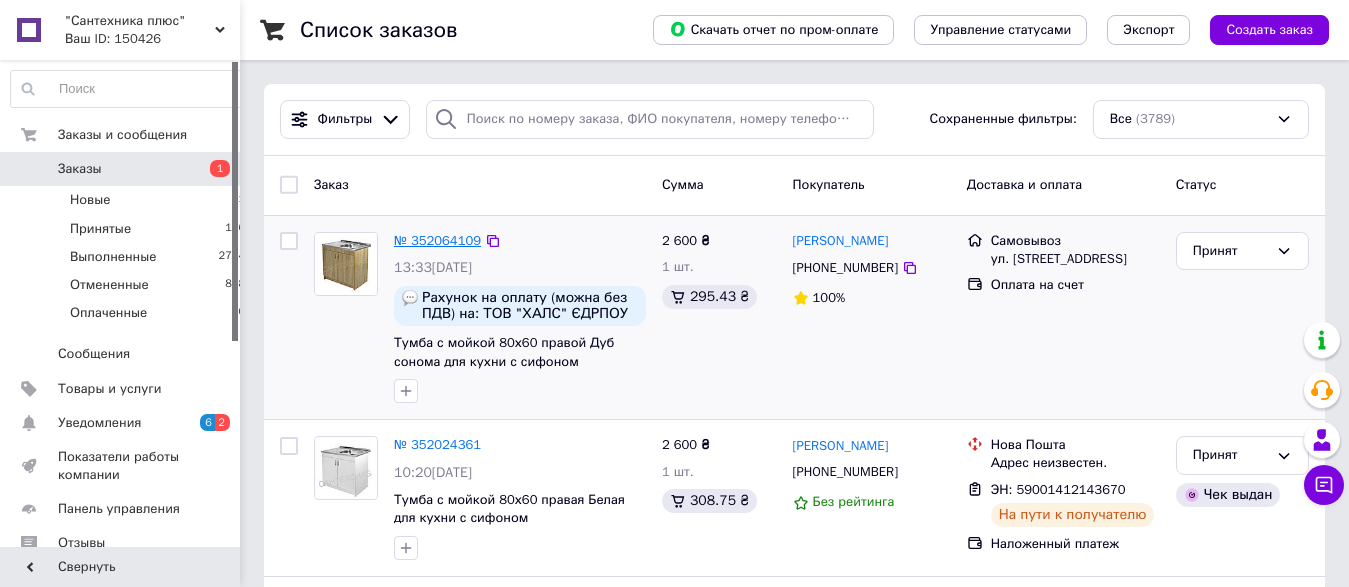 click on "№ 352064109" at bounding box center [437, 240] 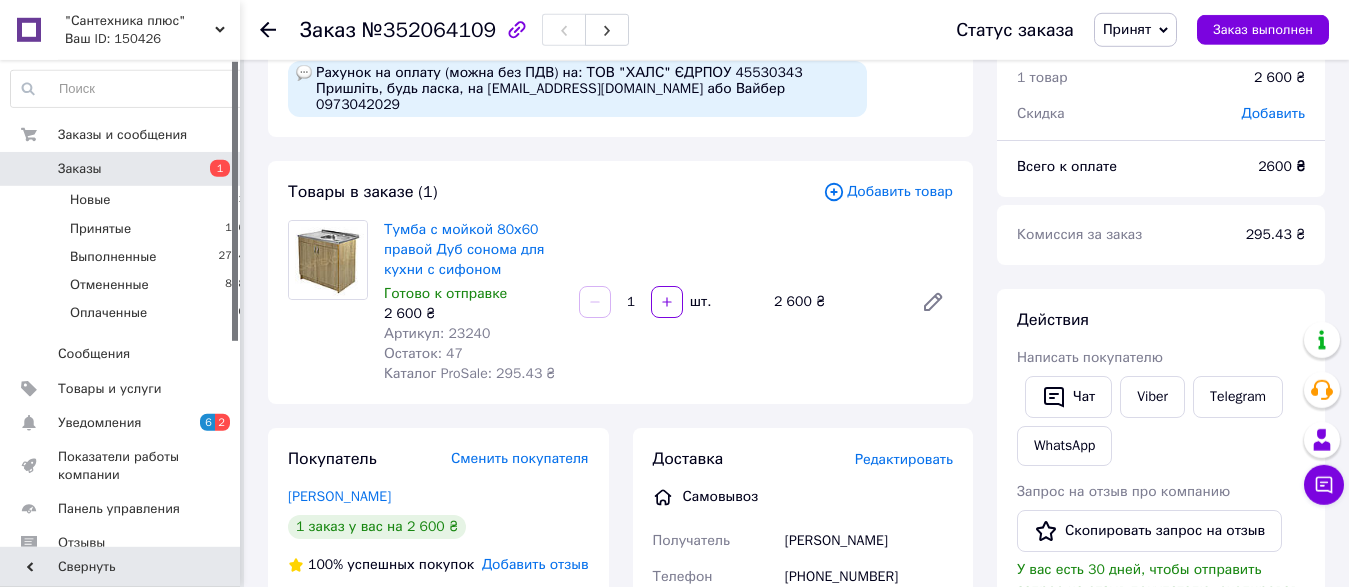 scroll, scrollTop: 0, scrollLeft: 0, axis: both 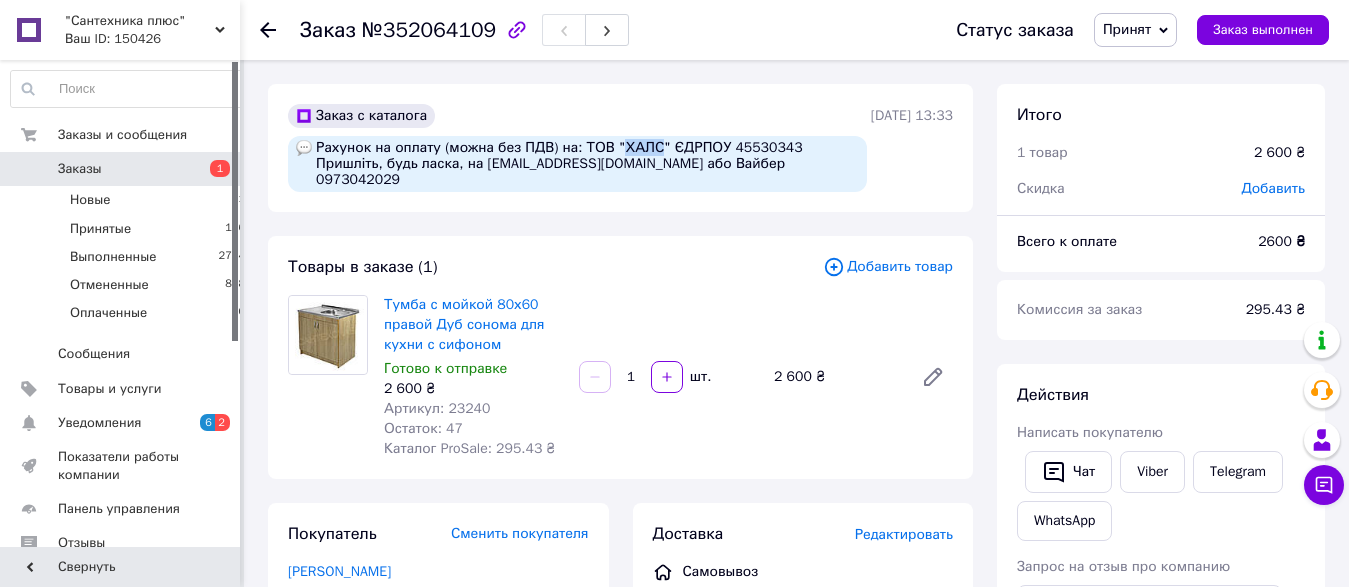 drag, startPoint x: 608, startPoint y: 148, endPoint x: 644, endPoint y: 147, distance: 36.013885 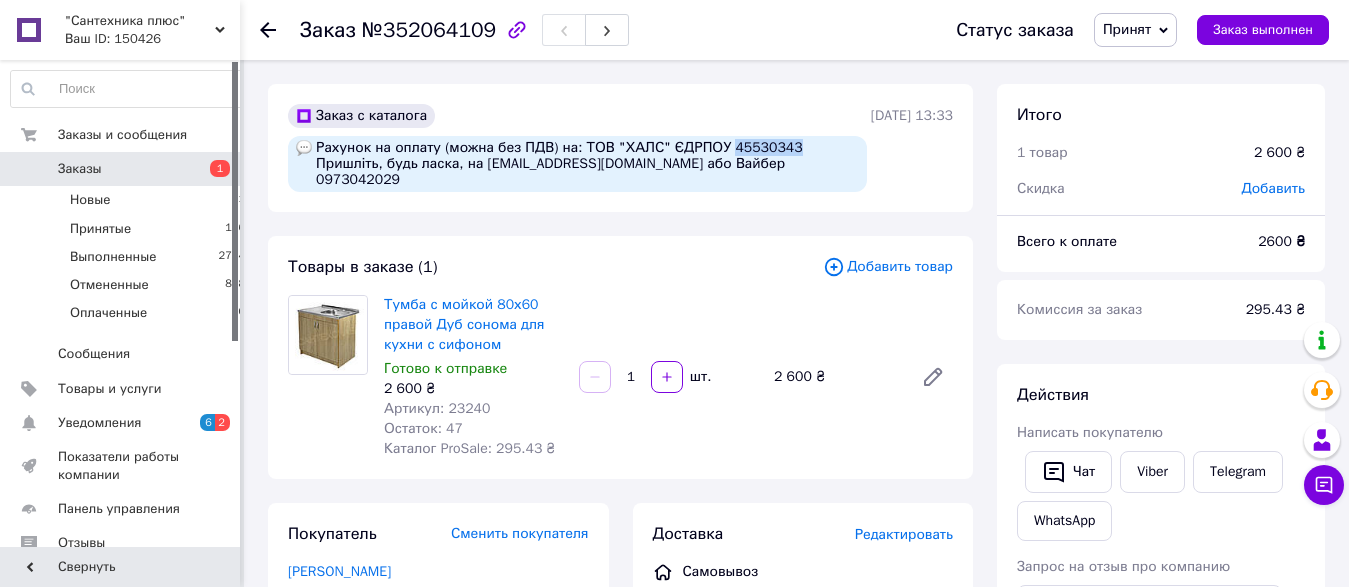 drag, startPoint x: 711, startPoint y: 144, endPoint x: 772, endPoint y: 141, distance: 61.073727 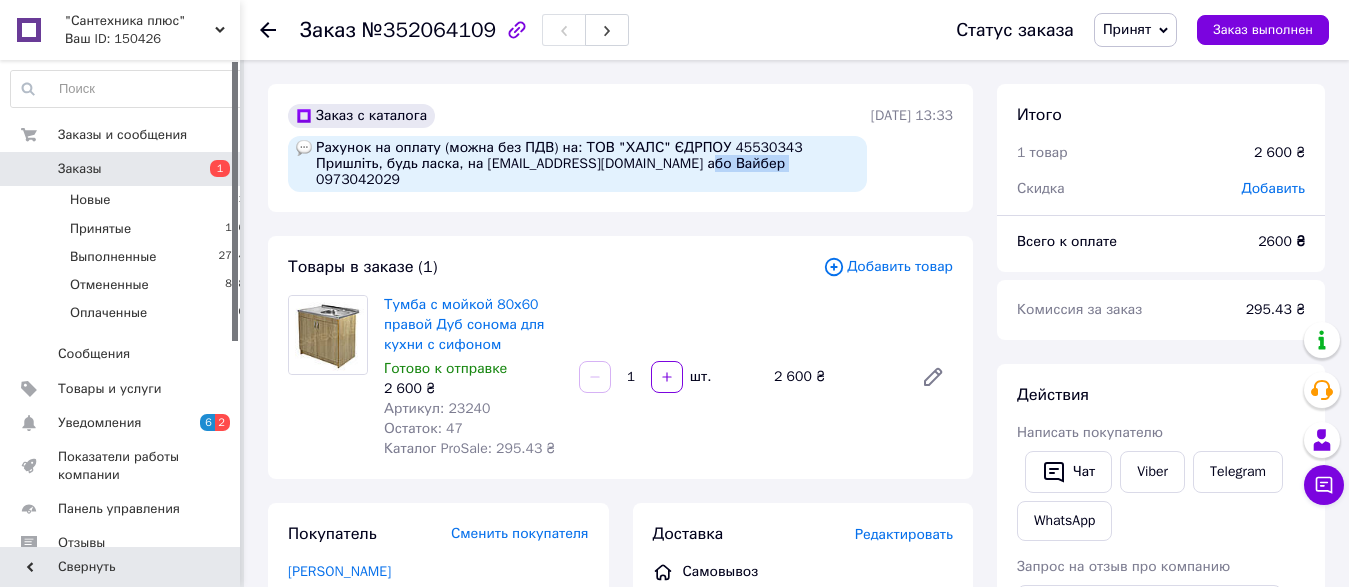 drag, startPoint x: 693, startPoint y: 164, endPoint x: 768, endPoint y: 171, distance: 75.32596 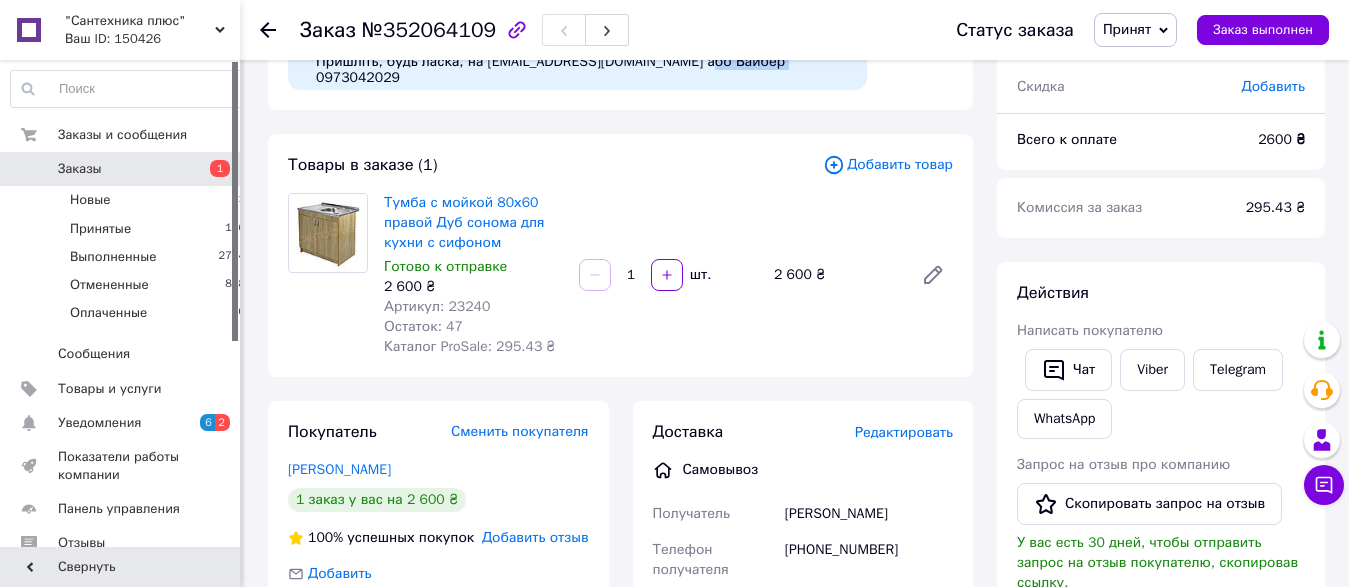 copy on "0973042029" 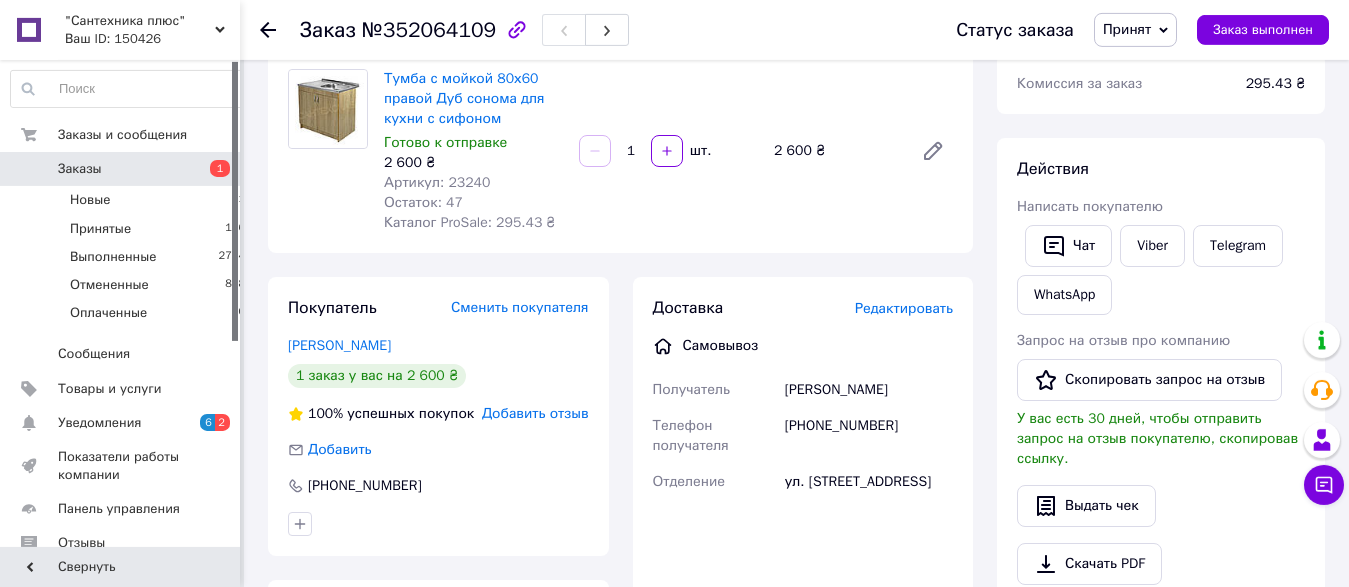scroll, scrollTop: 204, scrollLeft: 0, axis: vertical 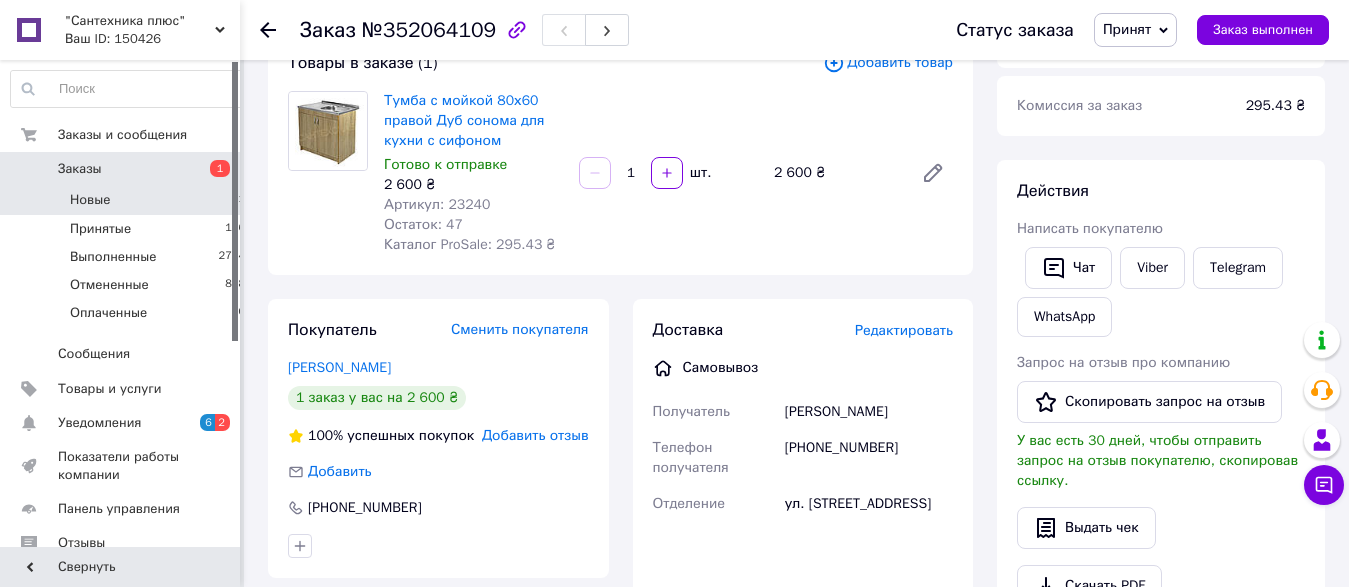 click on "Новые 1" at bounding box center [128, 200] 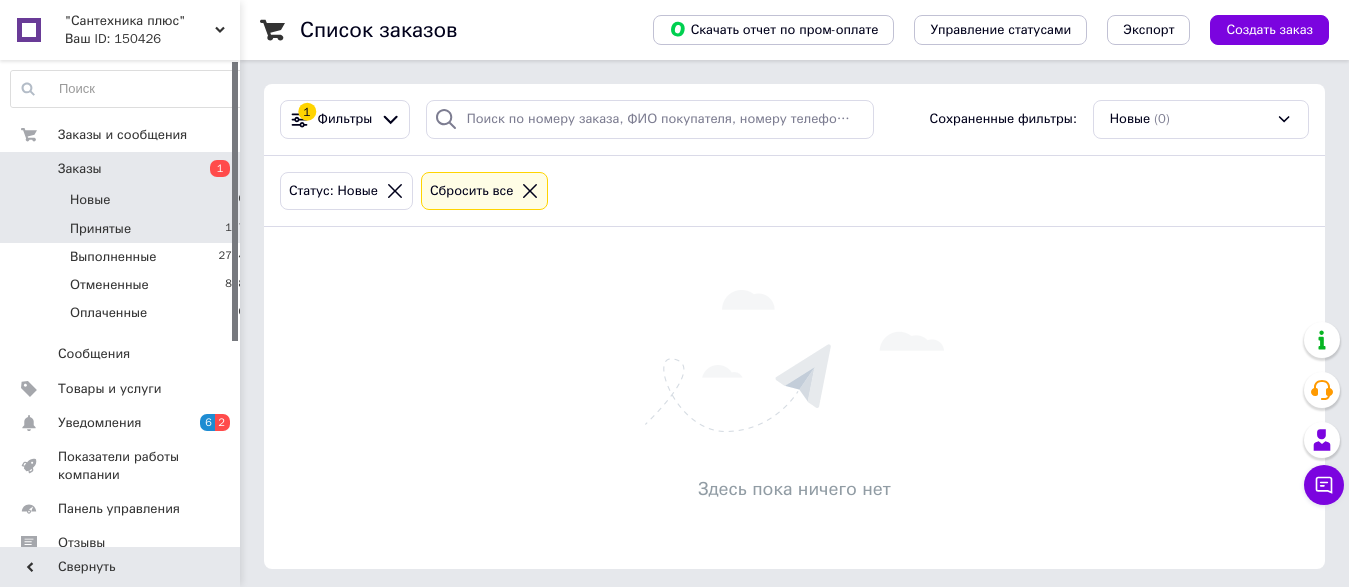 click on "Принятые 167" at bounding box center [128, 229] 